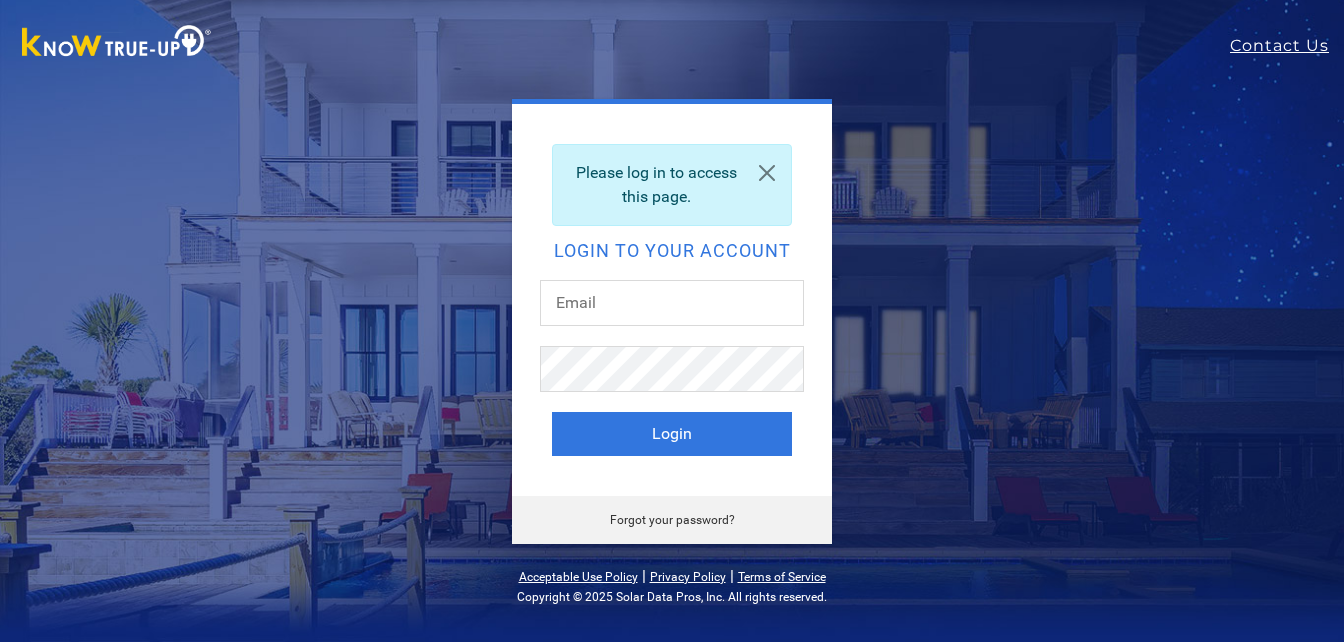 scroll, scrollTop: 0, scrollLeft: 0, axis: both 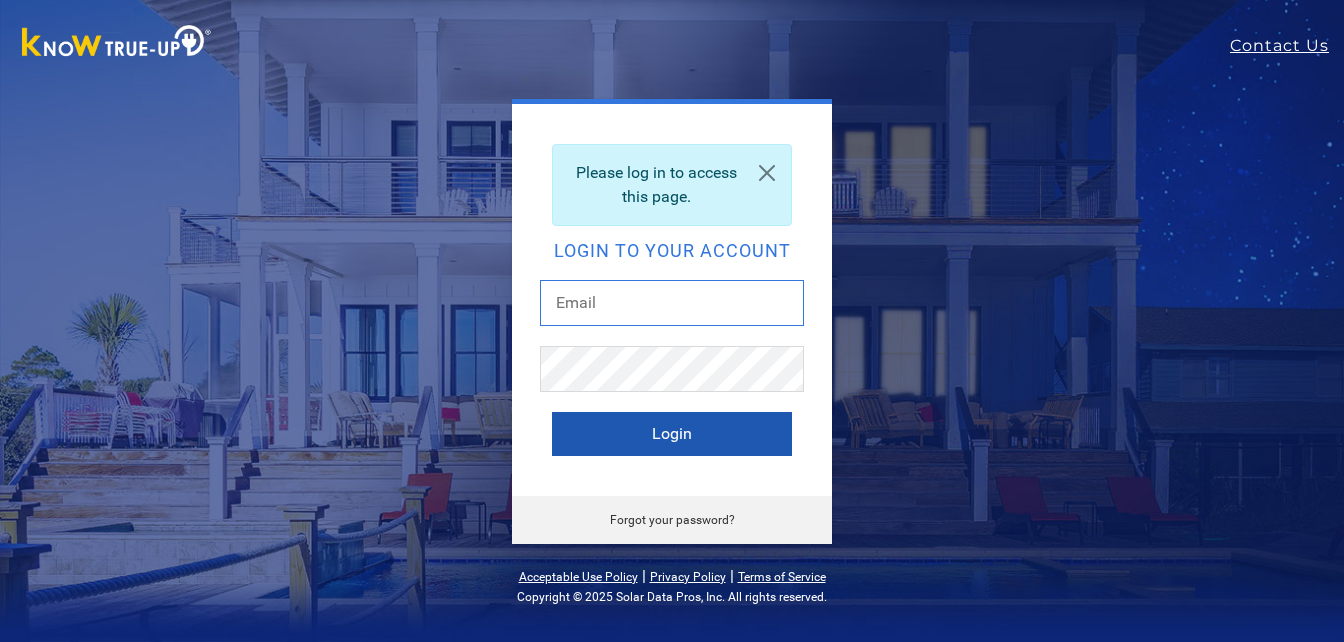 type on "[EMAIL]" 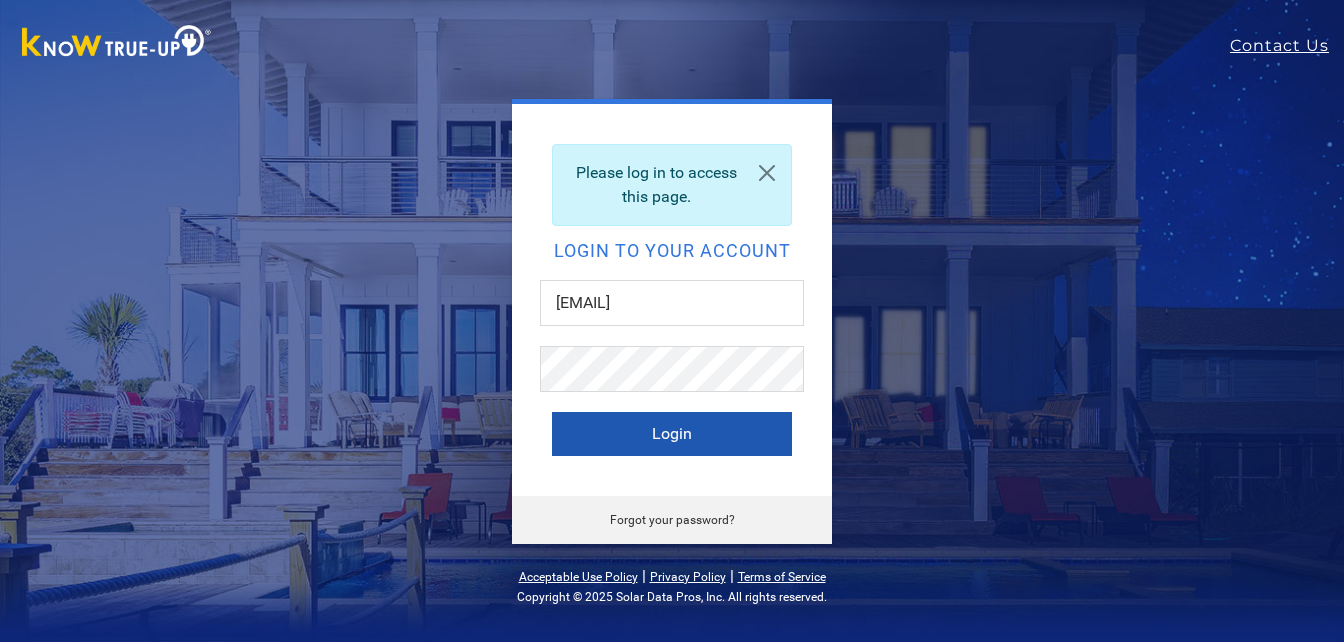 click on "Login" at bounding box center (672, 434) 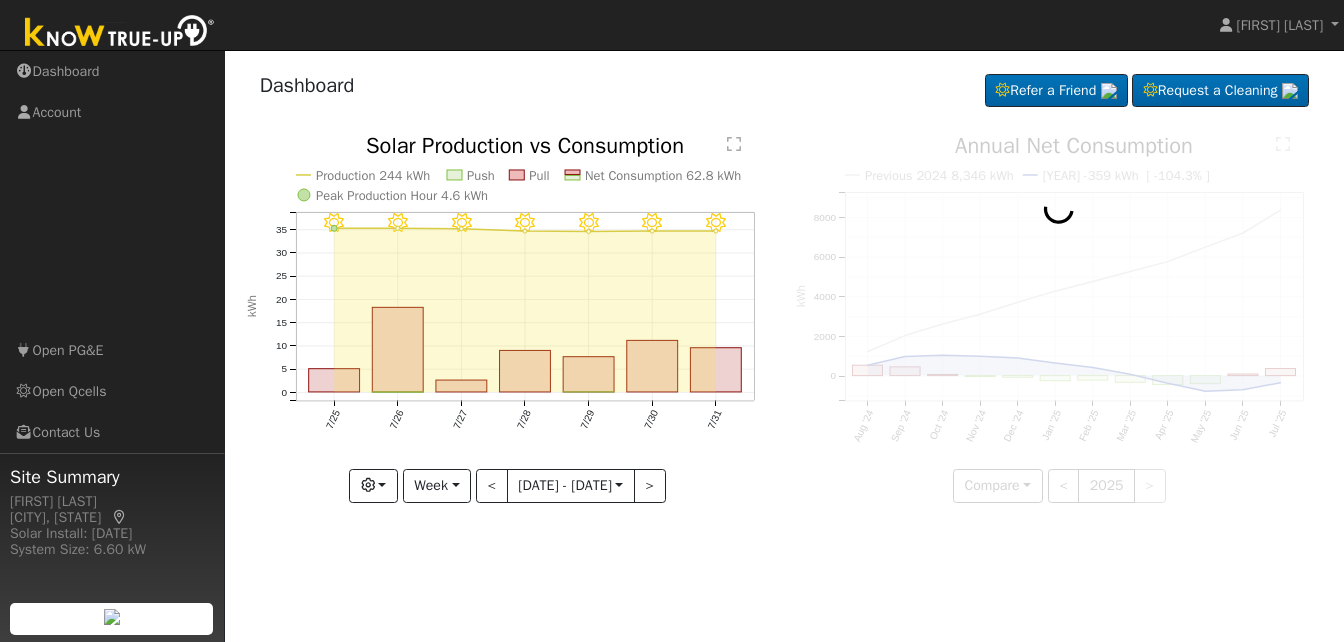 scroll, scrollTop: 0, scrollLeft: 0, axis: both 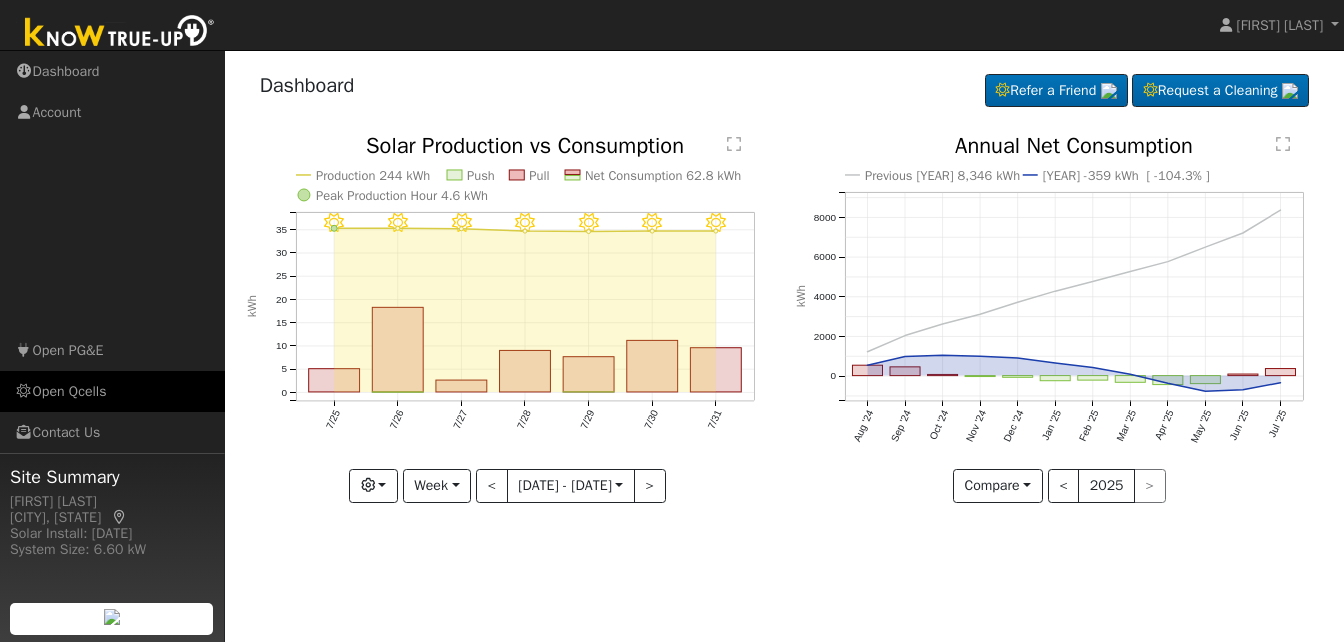 click on "Open Qcells" at bounding box center (112, 391) 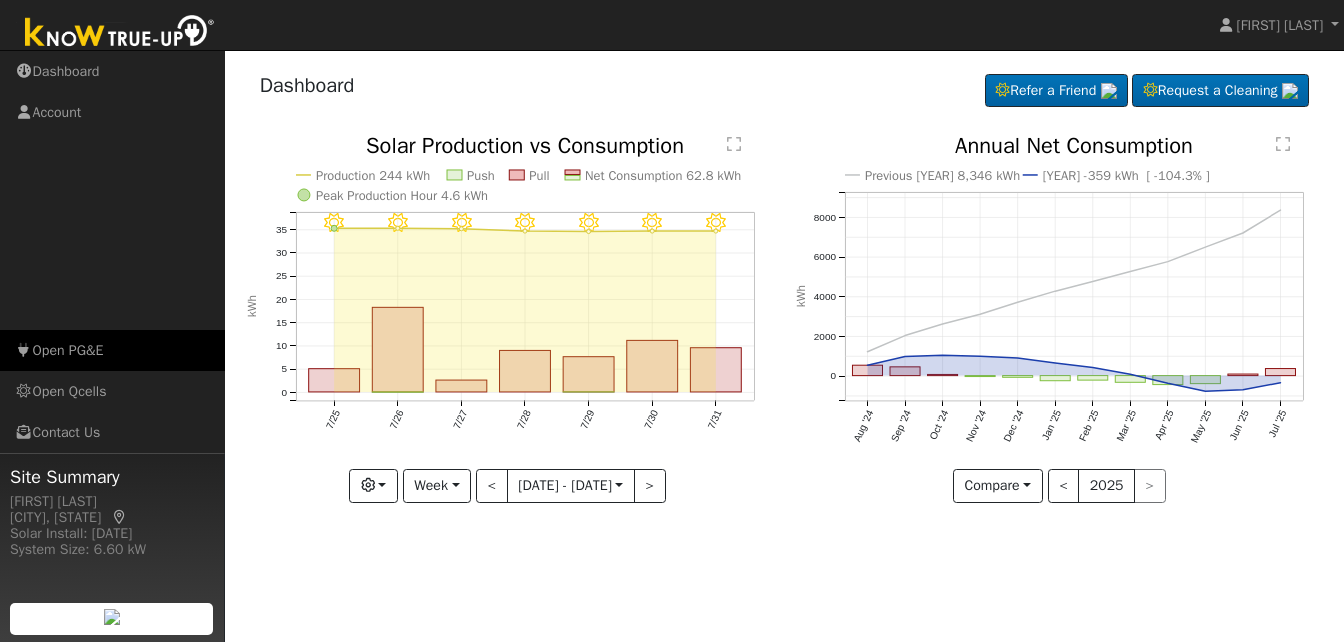 click at bounding box center (24, 350) 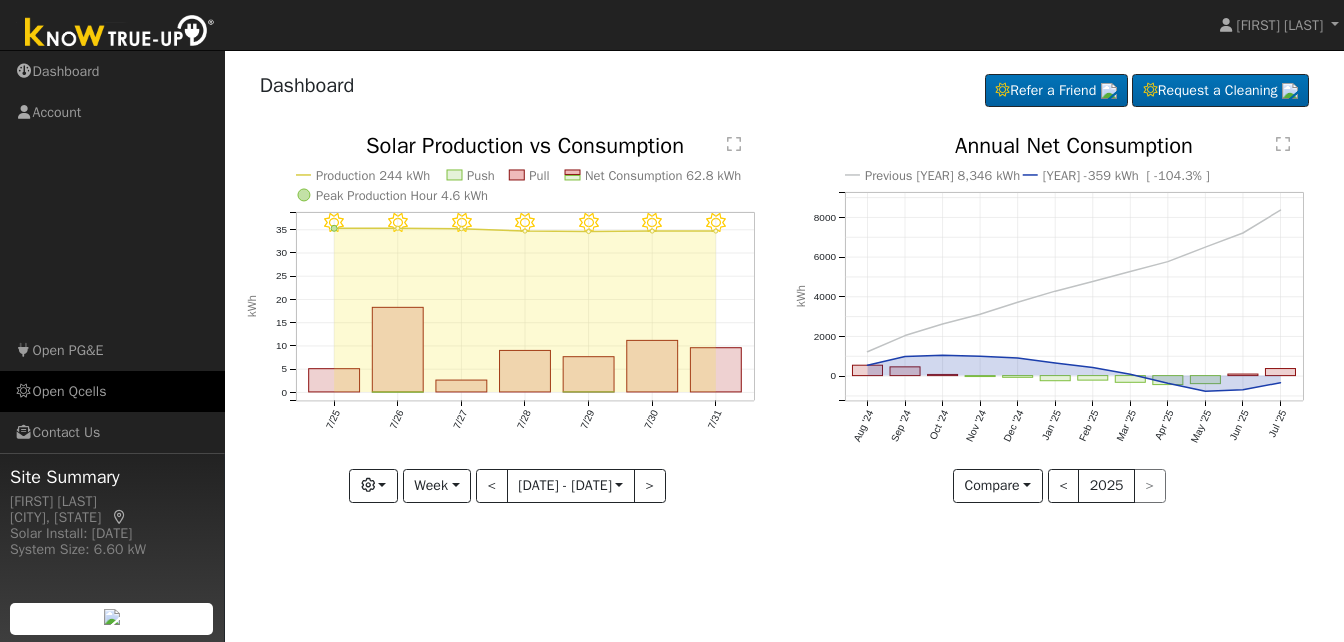 click at bounding box center (24, 391) 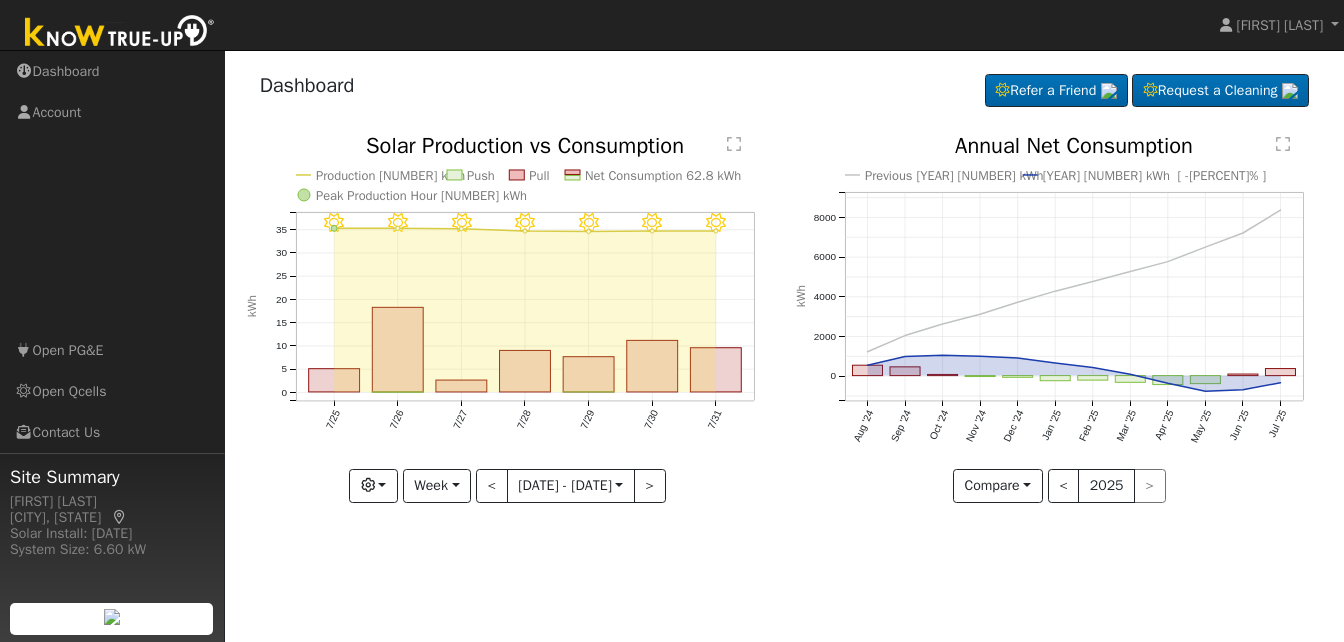 scroll, scrollTop: 0, scrollLeft: 0, axis: both 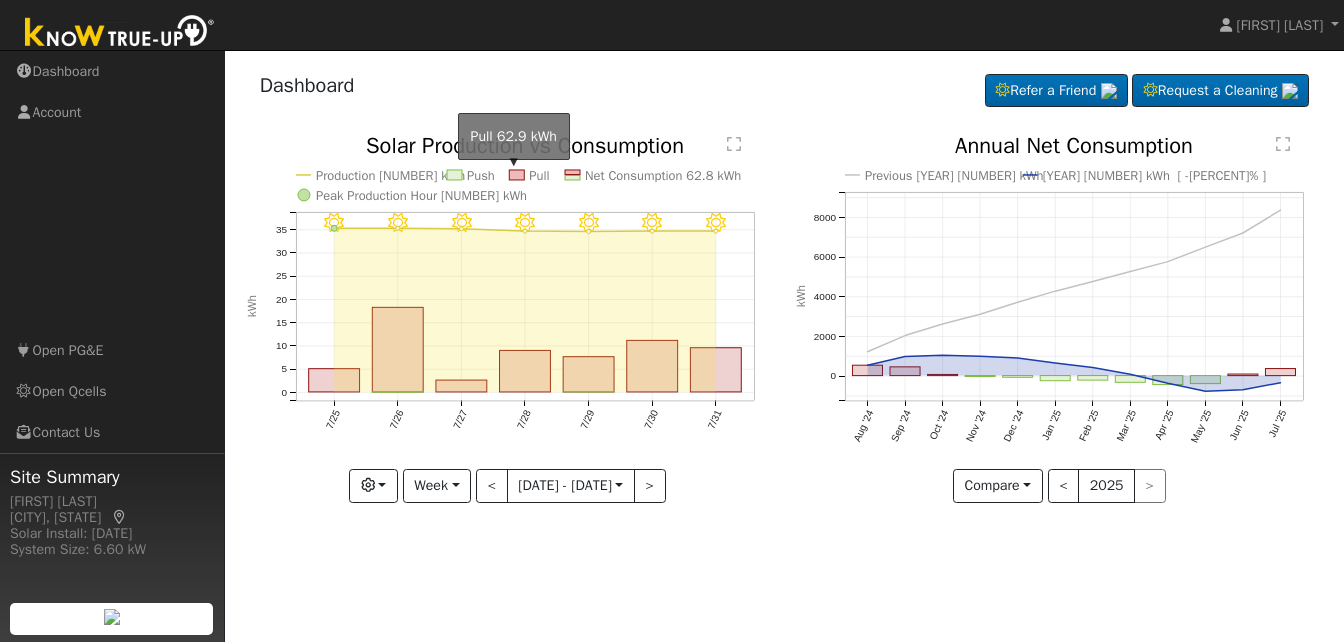 click 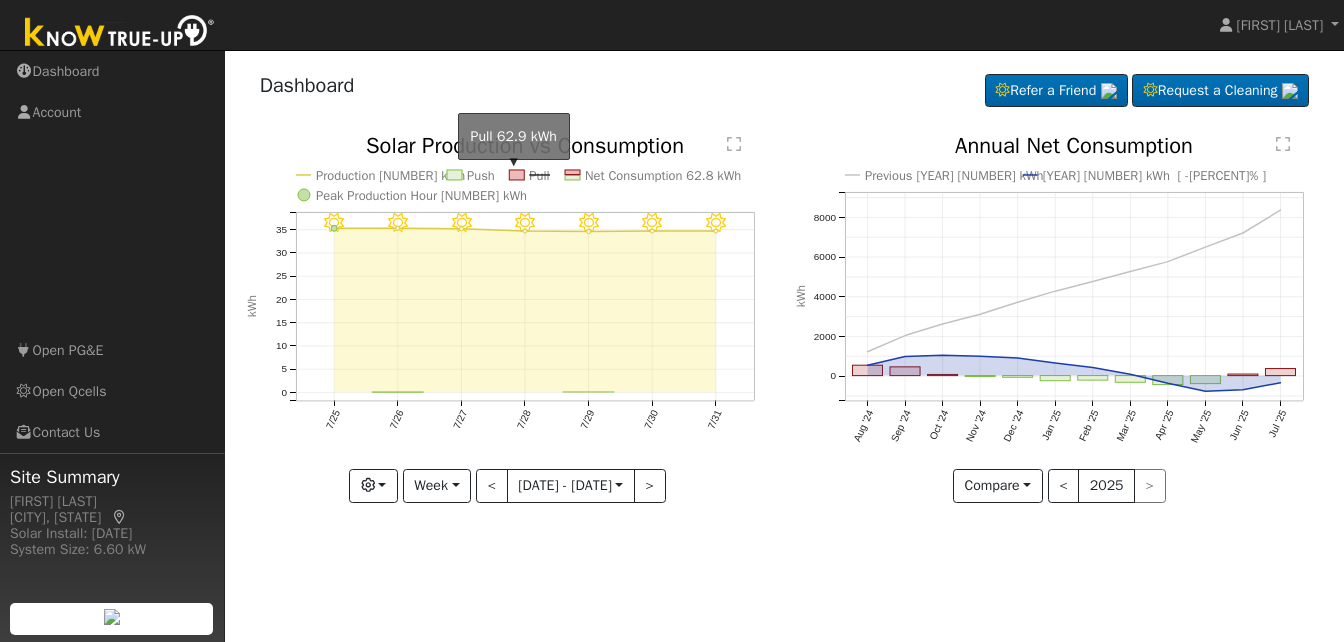 click 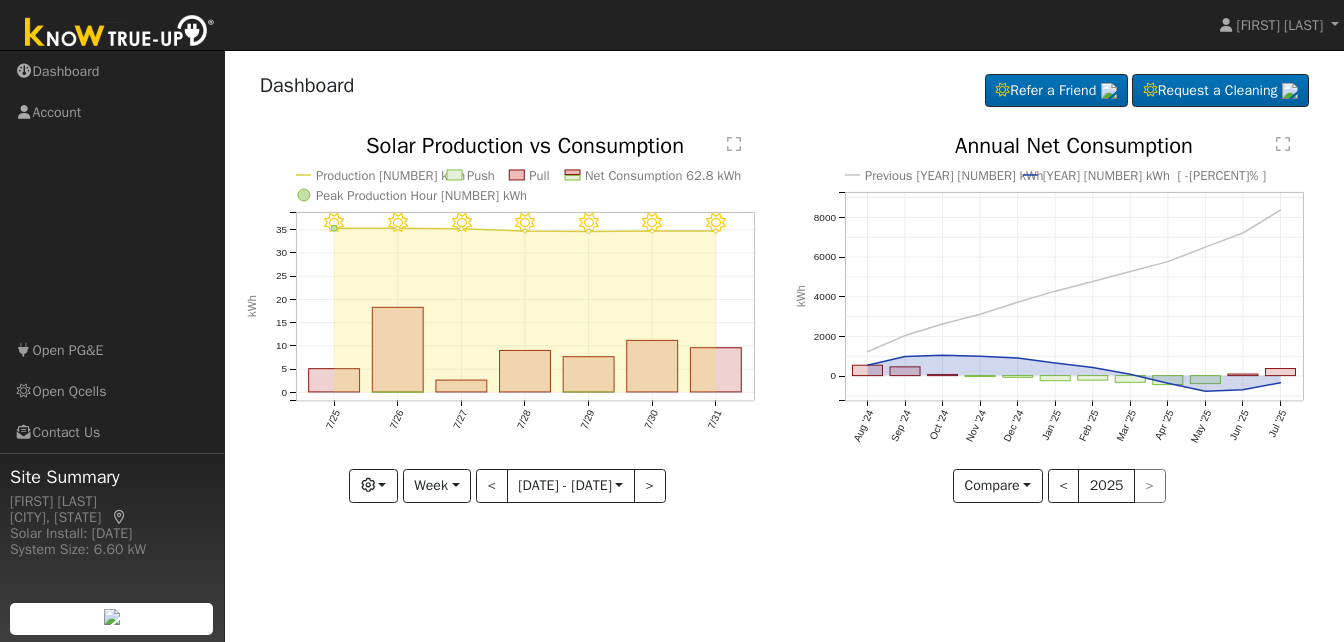 click 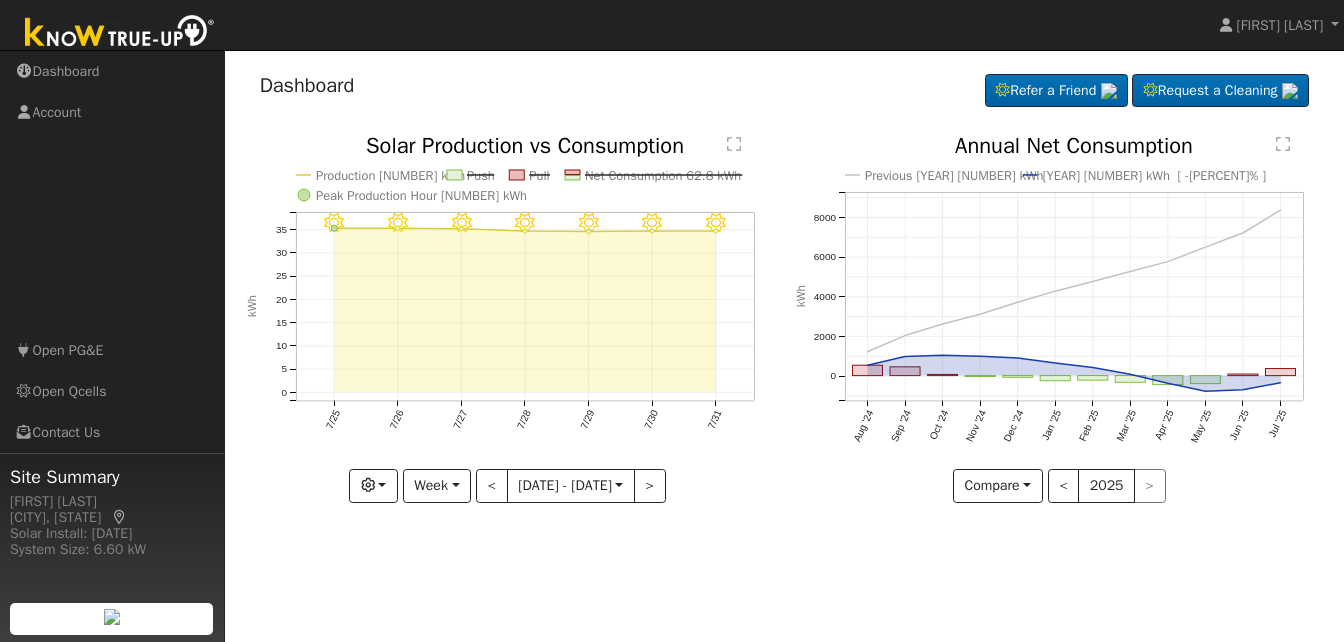 click on "Production [NUMBER] kWh Push Pull Net Consumption [NUMBER] kWh Peak Production Hour [NUMBER] kWh [DATE] [DATE] [DATE] [DATE] [DATE] [DATE] [DATE] 0 5 10 15 20 25 30 35  Solar Production vs Consumption kWh onclick="" onclick="" onclick="" onclick="" onclick="" onclick="" onclick=""" 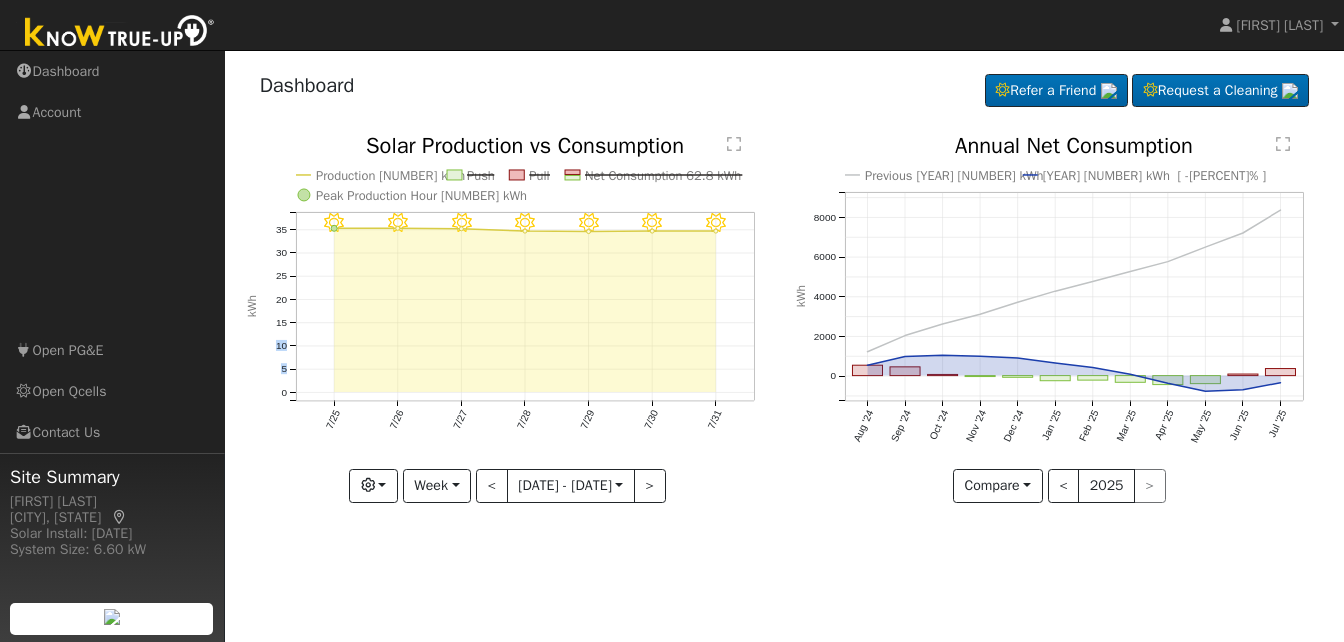 drag, startPoint x: 278, startPoint y: 325, endPoint x: 272, endPoint y: 376, distance: 51.351727 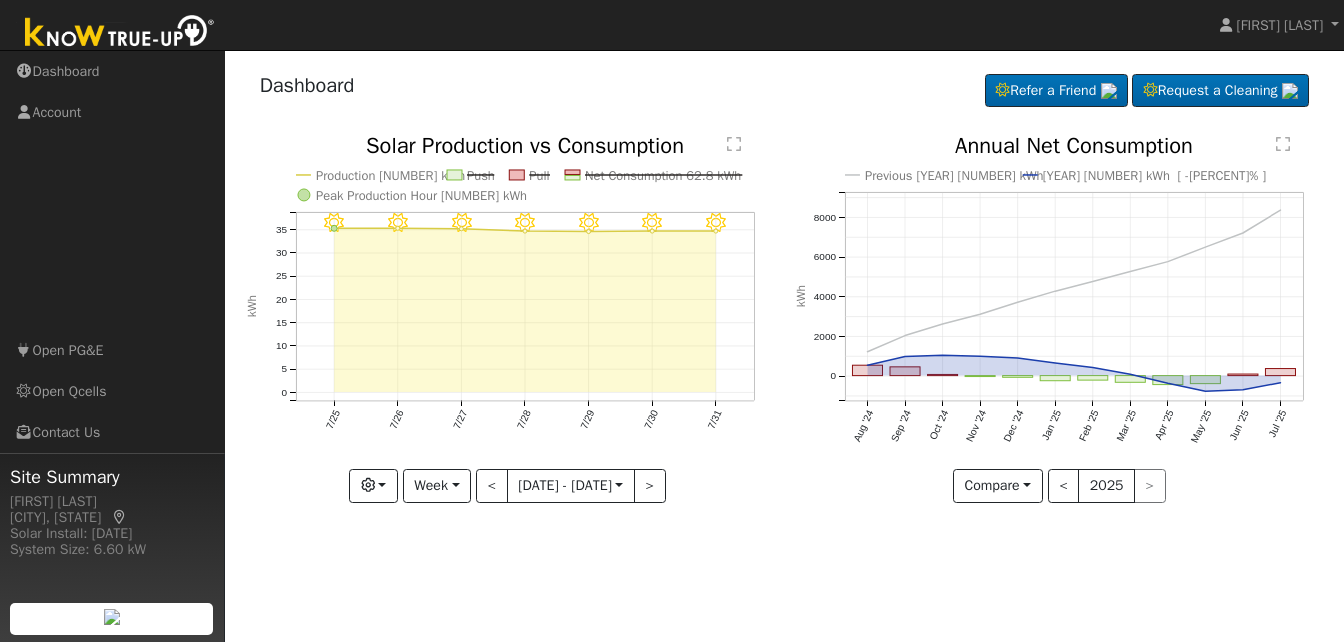 drag, startPoint x: 273, startPoint y: 386, endPoint x: 279, endPoint y: 395, distance: 10.816654 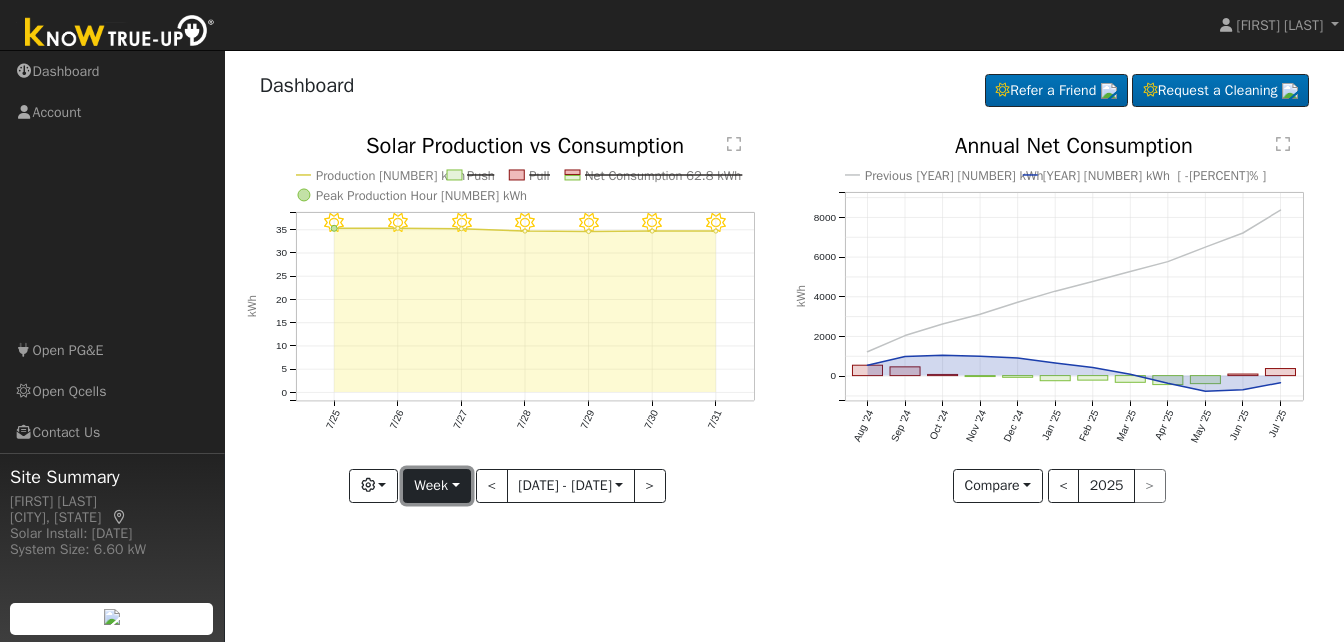 click on "Week" at bounding box center [437, 486] 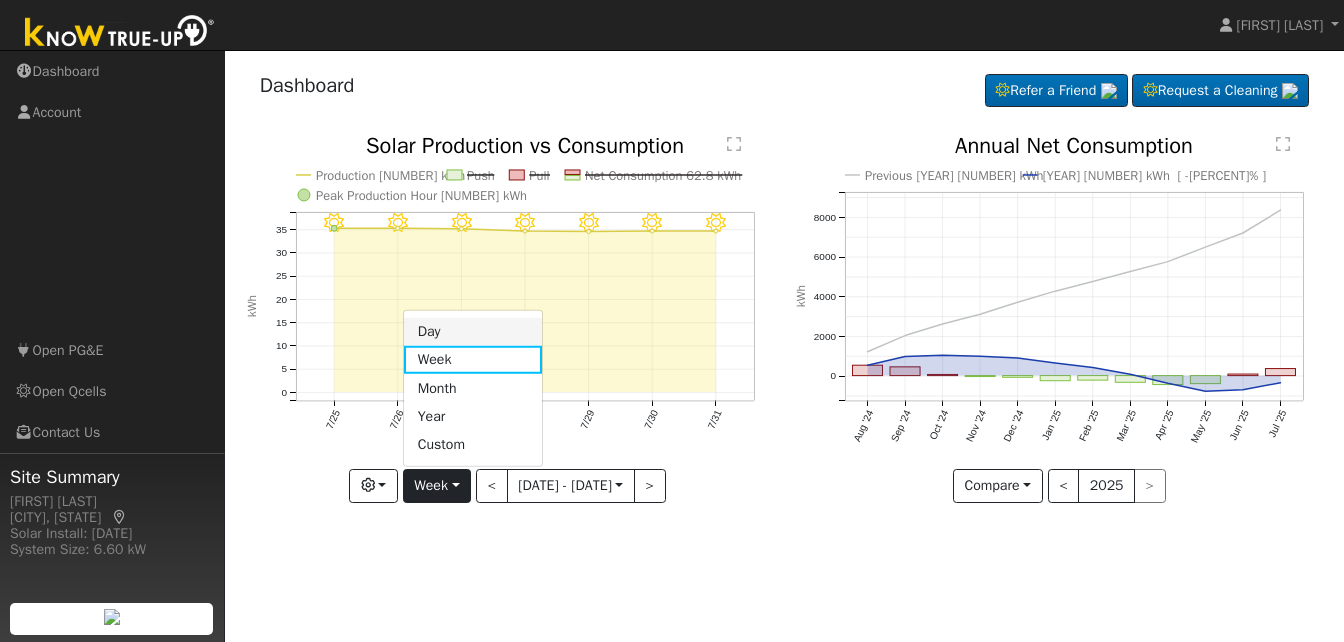 click on "Day" at bounding box center [473, 332] 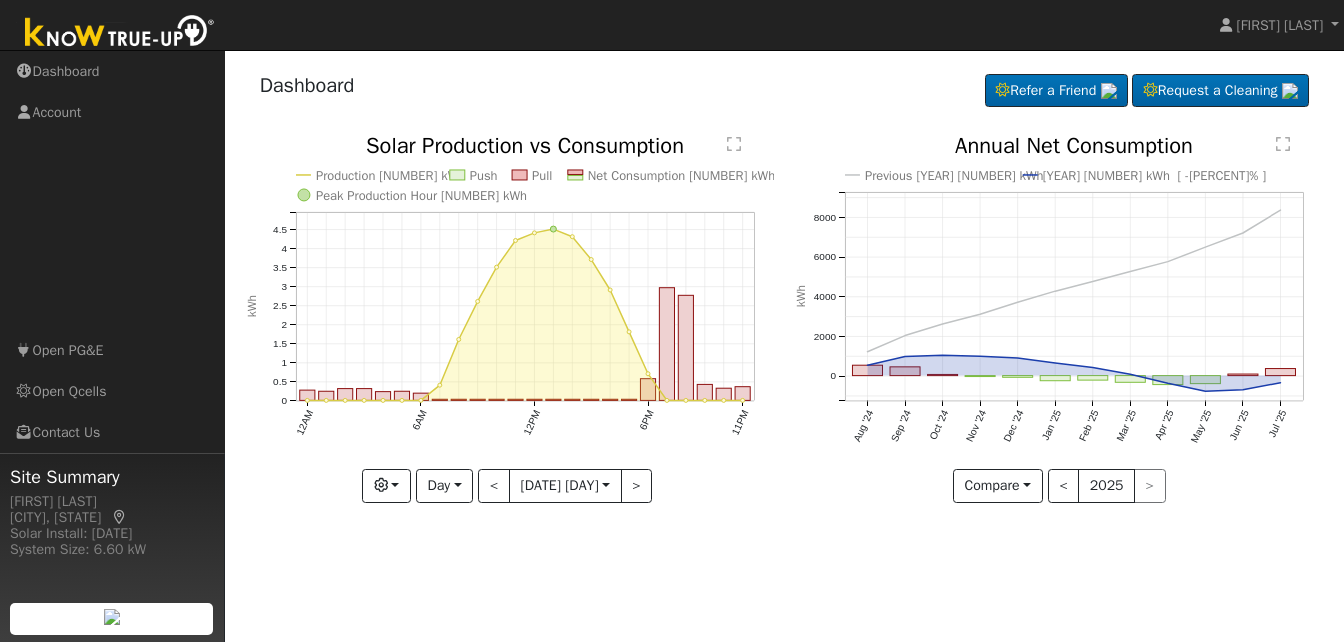 click on "[YEAR] [NUMBER] kWh  [ -[PERCENT]% ]" 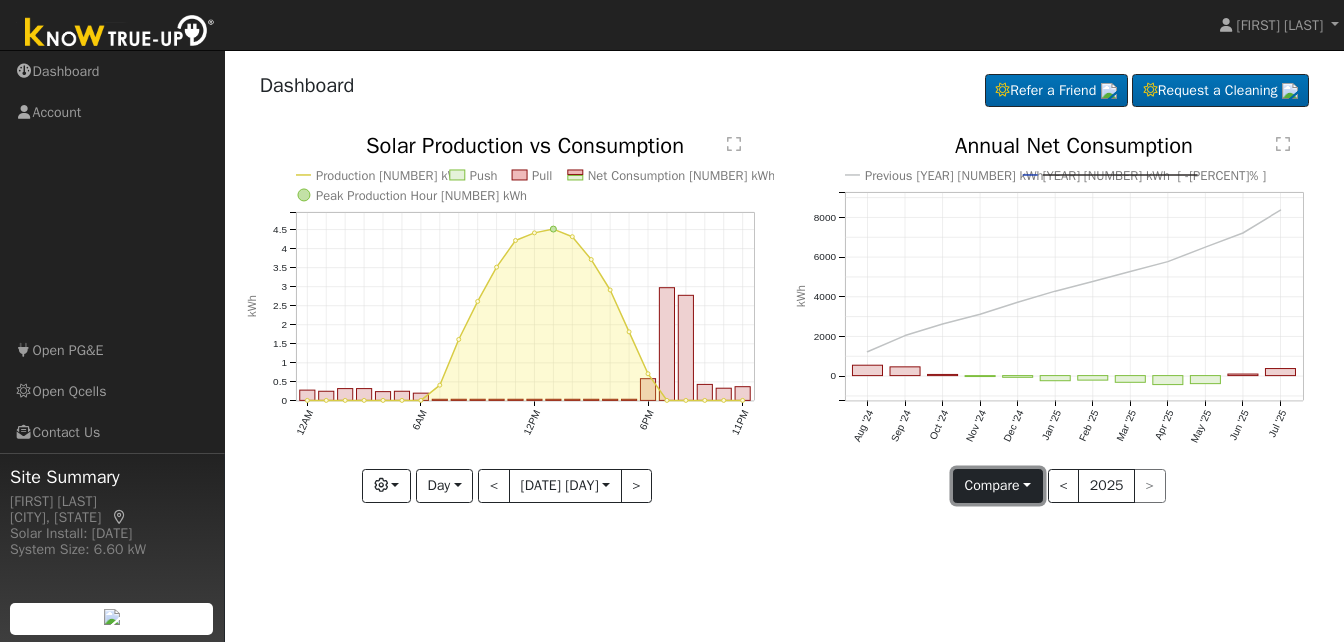 click on "Compare" at bounding box center [998, 486] 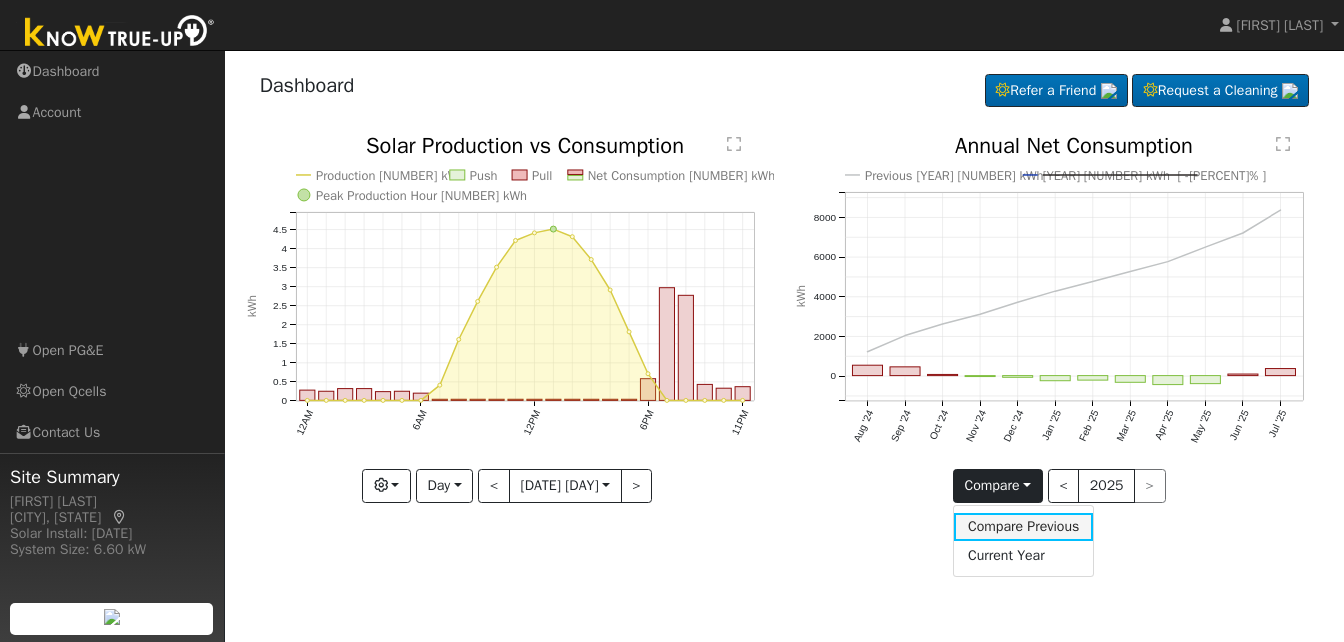 click on "Compare Previous" at bounding box center [1024, 527] 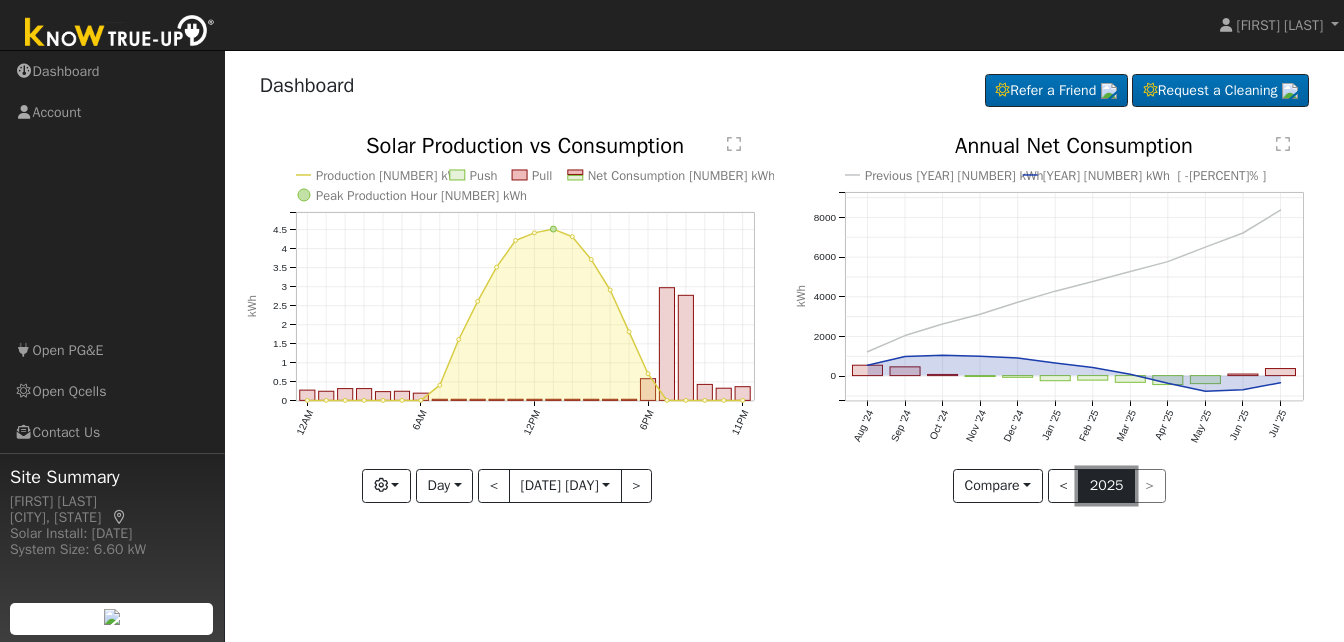 click on "2025" at bounding box center [1106, 486] 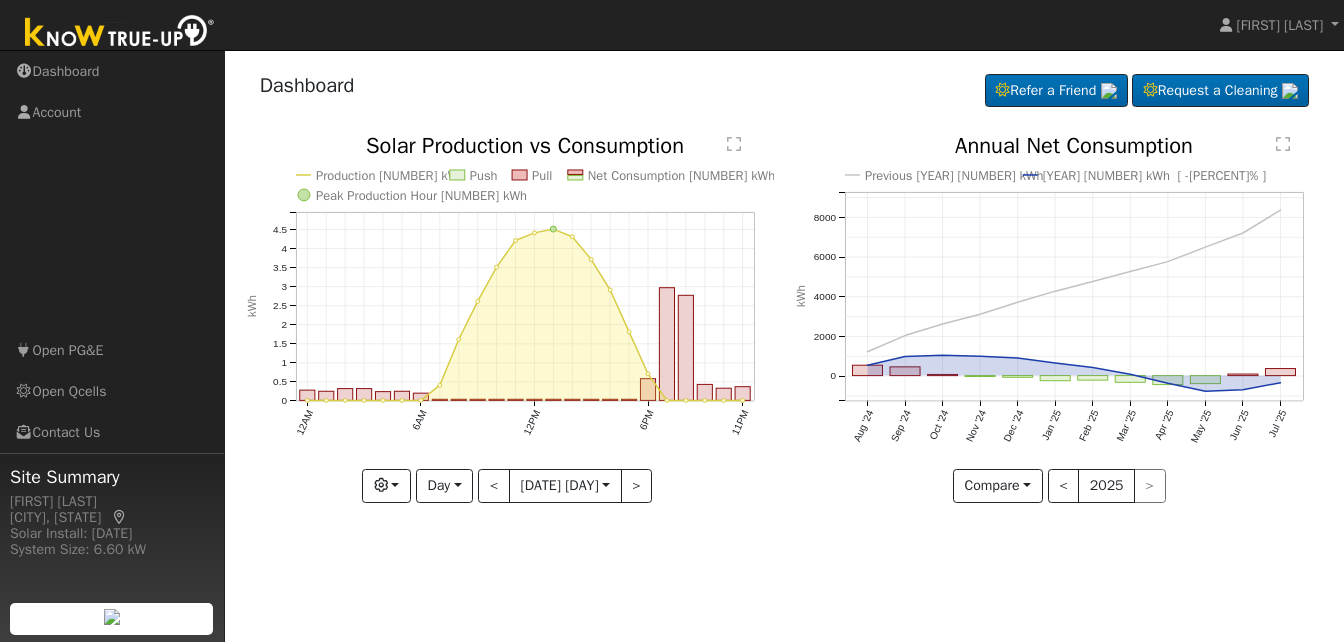 click on "Previous [YEAR] [NUMBER] kWh [YEAR] [NUMBER] kWh  [ -[PERCENT]% ] Aug '24 Sep '24 Oct '24 Nov '24 Dec '24 Jan '25 Feb '25 Mar '25 Apr '25 May '25 Jun '25 Jul '25 0 2000 4000 6000 8000  Annual Net Consumption kWh onclick="" onclick="" onclick="" onclick="" onclick="" onclick="" onclick="" onclick="" onclick="" onclick="" onclick="" onclick="" onclick="" onclick="" onclick="" onclick="" onclick="" onclick="" onclick="" onclick="" onclick="" onclick="" onclick="" onclick="" onclick="" onclick="" onclick="" onclick="" onclick="" onclick="" onclick="" onclick="" onclick="" onclick="" onclick="" onclick=""" 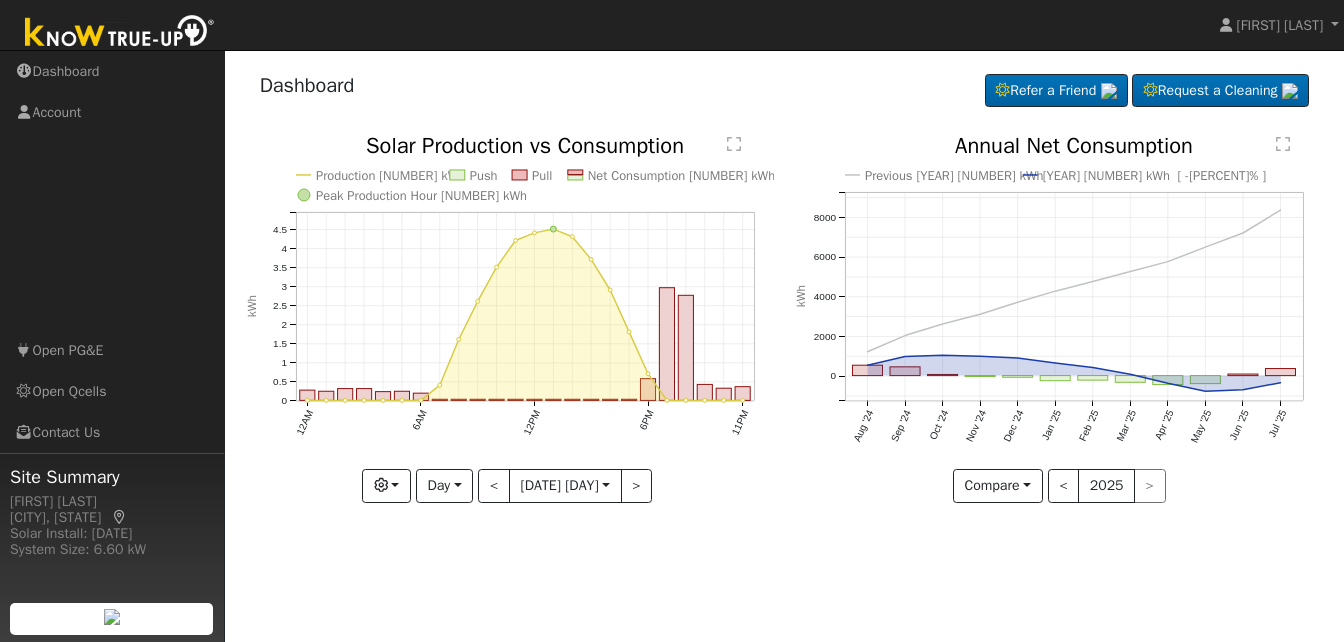 click on "Previous [YEAR] [NUMBER] kWh [YEAR] [NUMBER] kWh  [ -[PERCENT]% ] Aug '24 Sep '24 Oct '24 Nov '24 Dec '24 Jan '25 Feb '25 Mar '25 Apr '25 May '25 Jun '25 Jul '25 0 2000 4000 6000 8000  Annual Net Consumption kWh onclick="" onclick="" onclick="" onclick="" onclick="" onclick="" onclick="" onclick="" onclick="" onclick="" onclick="" onclick="" onclick="" onclick="" onclick="" onclick="" onclick="" onclick="" onclick="" onclick="" onclick="" onclick="" onclick="" onclick="" onclick="" onclick="" onclick="" onclick="" onclick="" onclick="" onclick="" onclick="" onclick="" onclick="" onclick="" onclick=""" 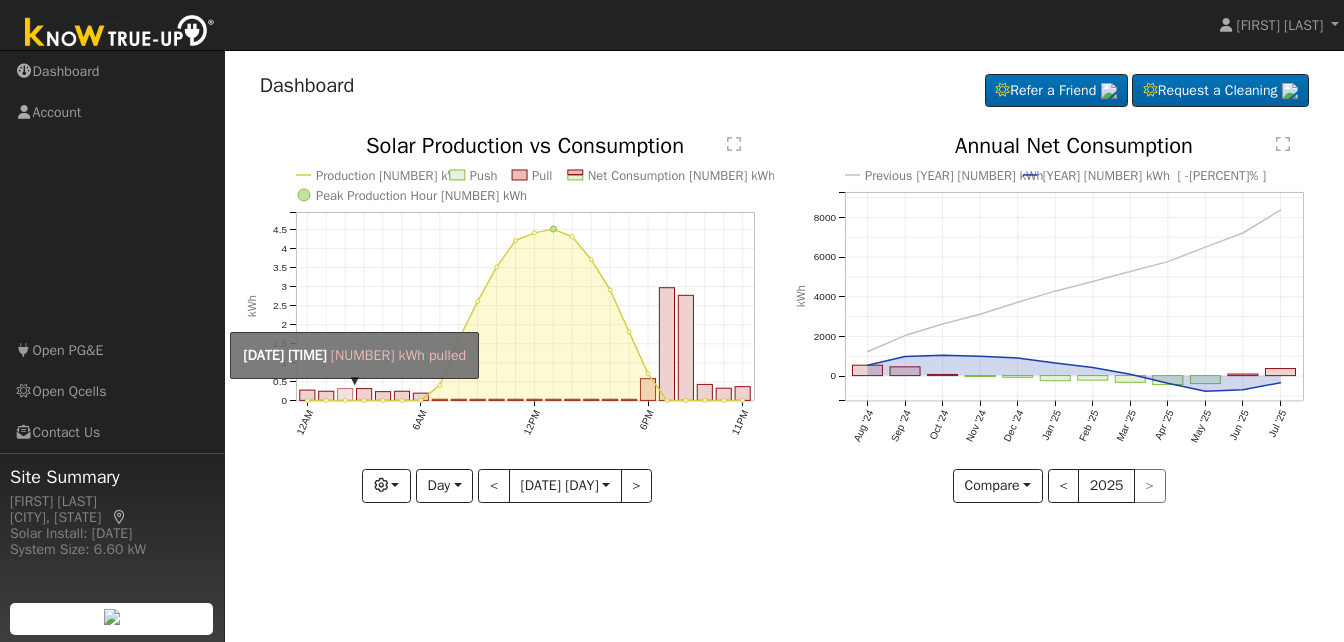 click on "onclick=""" 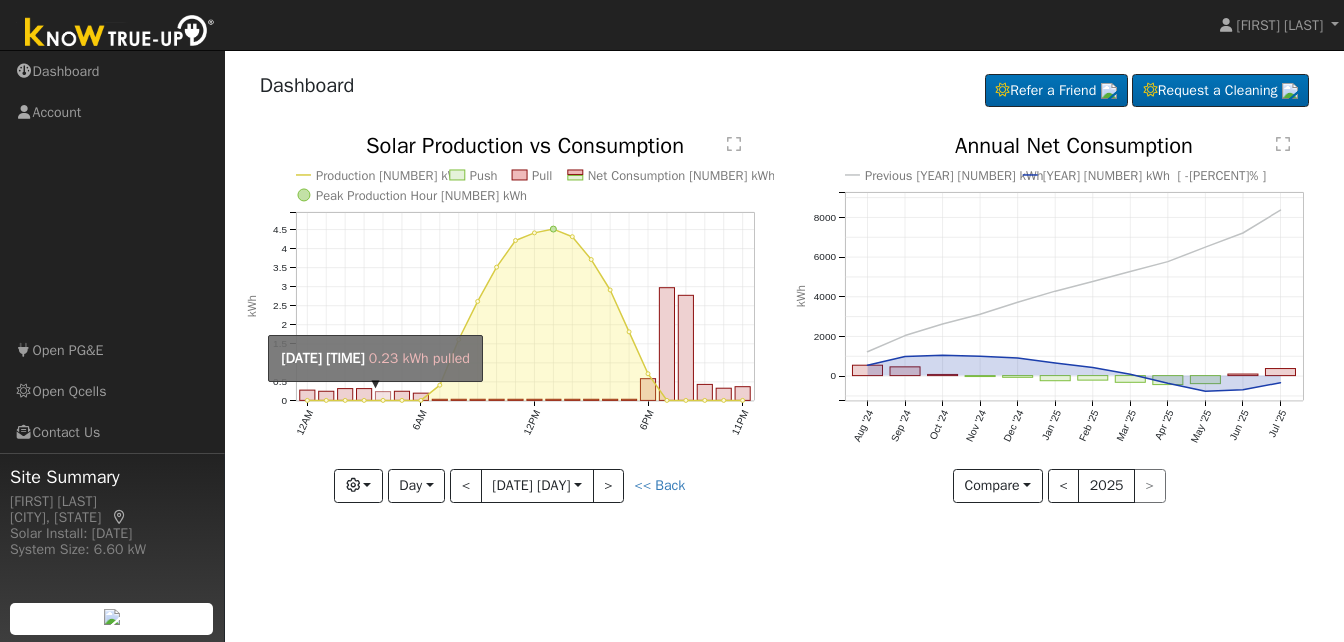 click on "onclick=""" 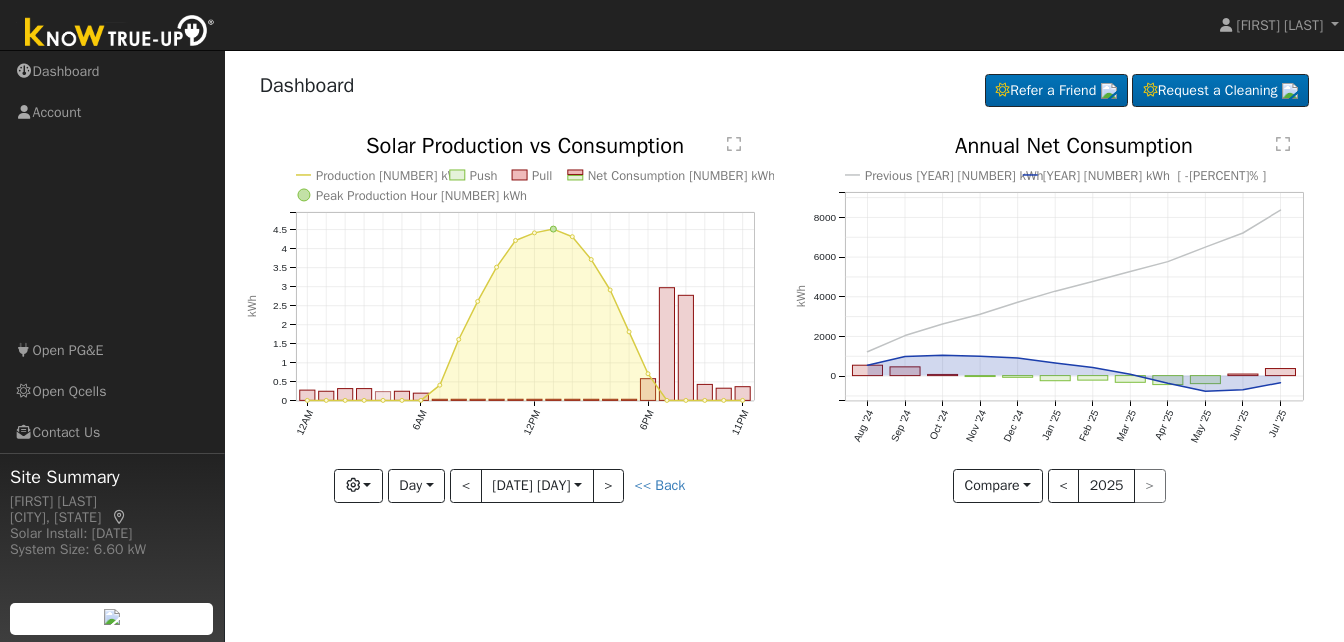 click on "onclick=""" 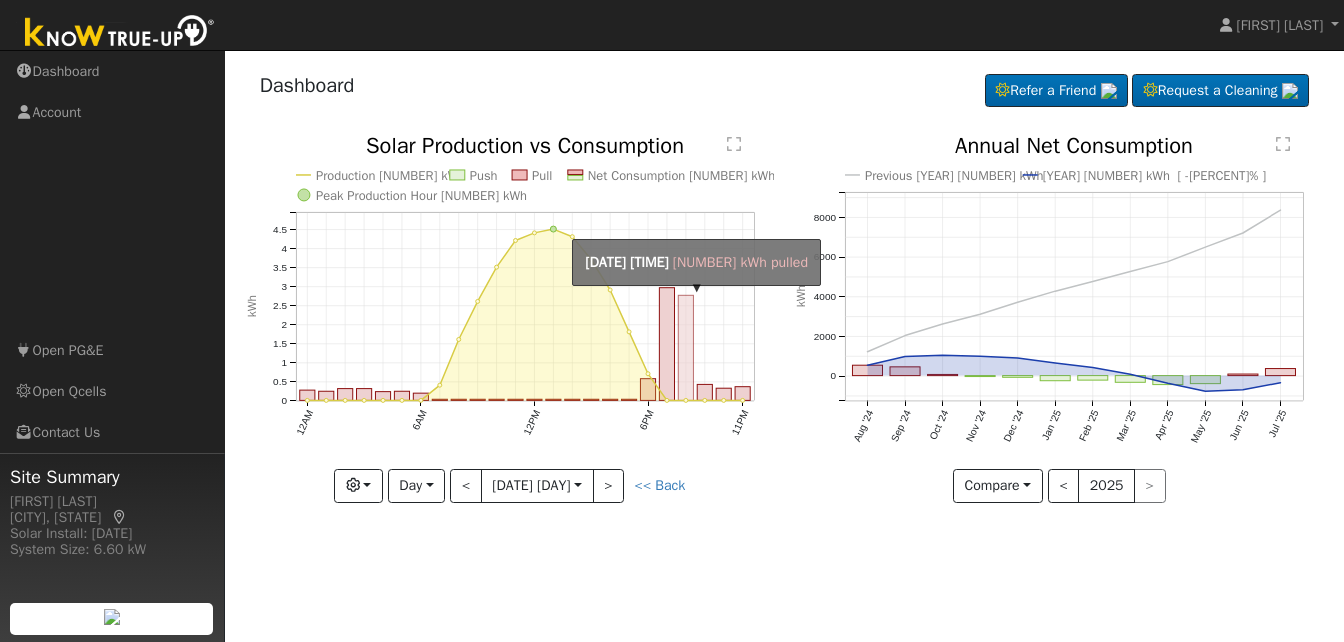 click on "onclick=""" 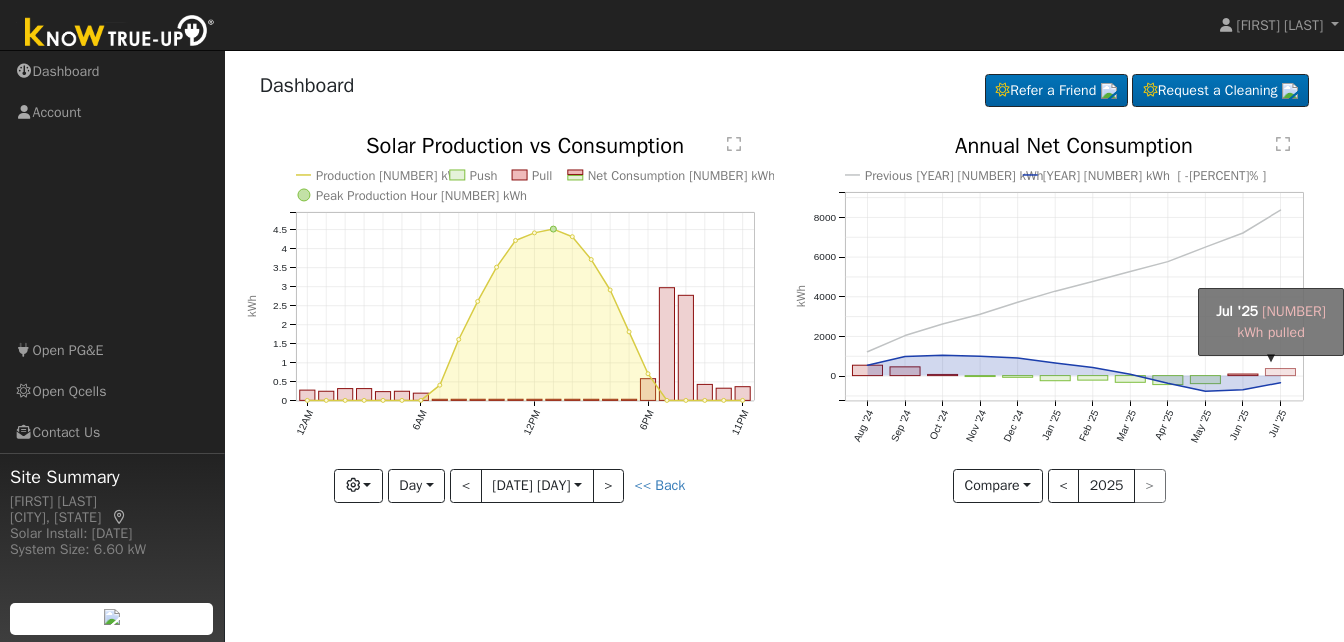 click on "onclick=""" 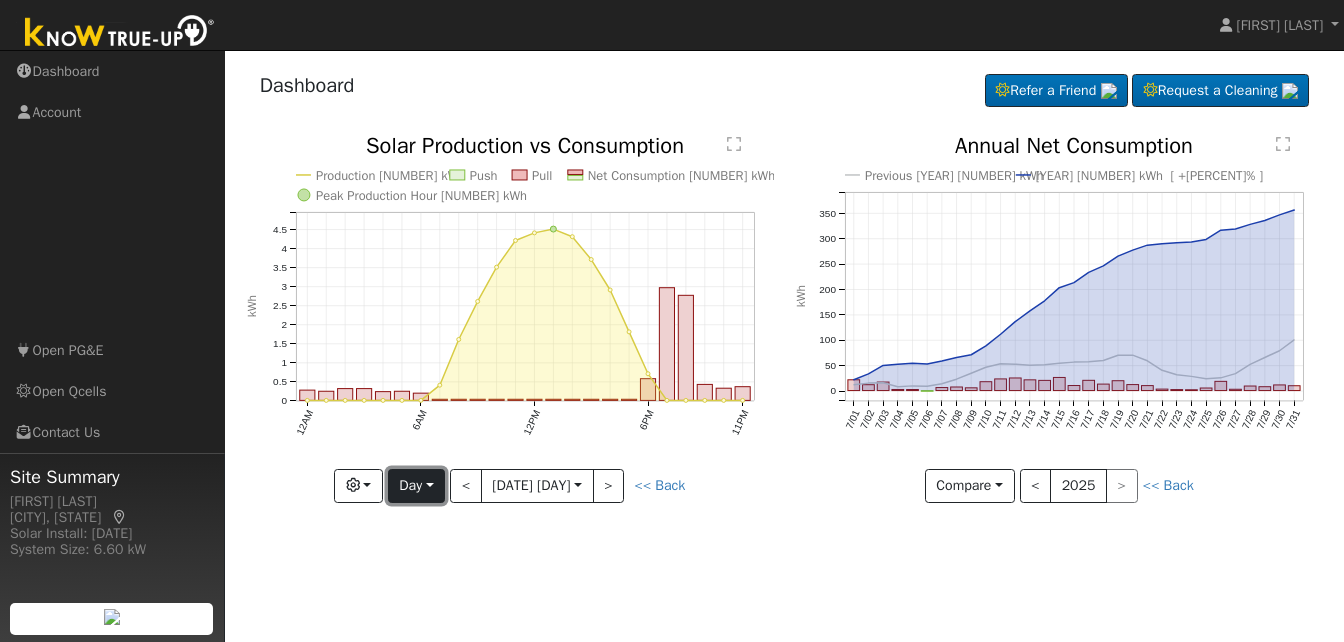 click on "Day" at bounding box center [416, 486] 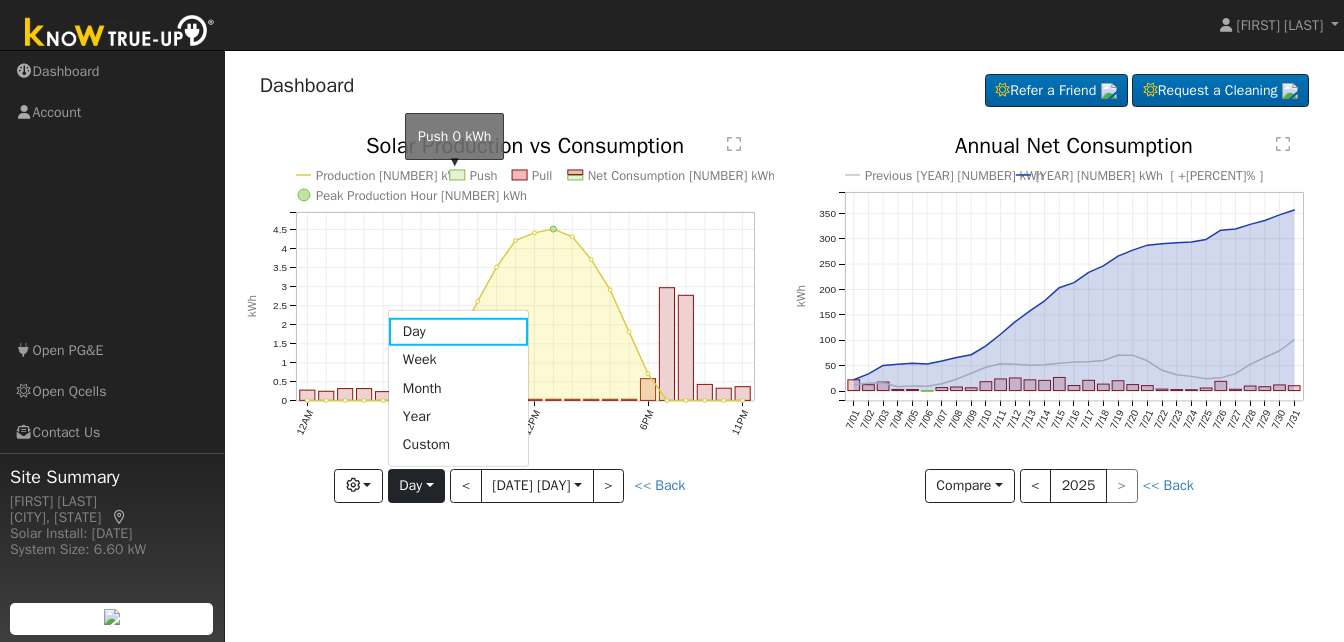 click 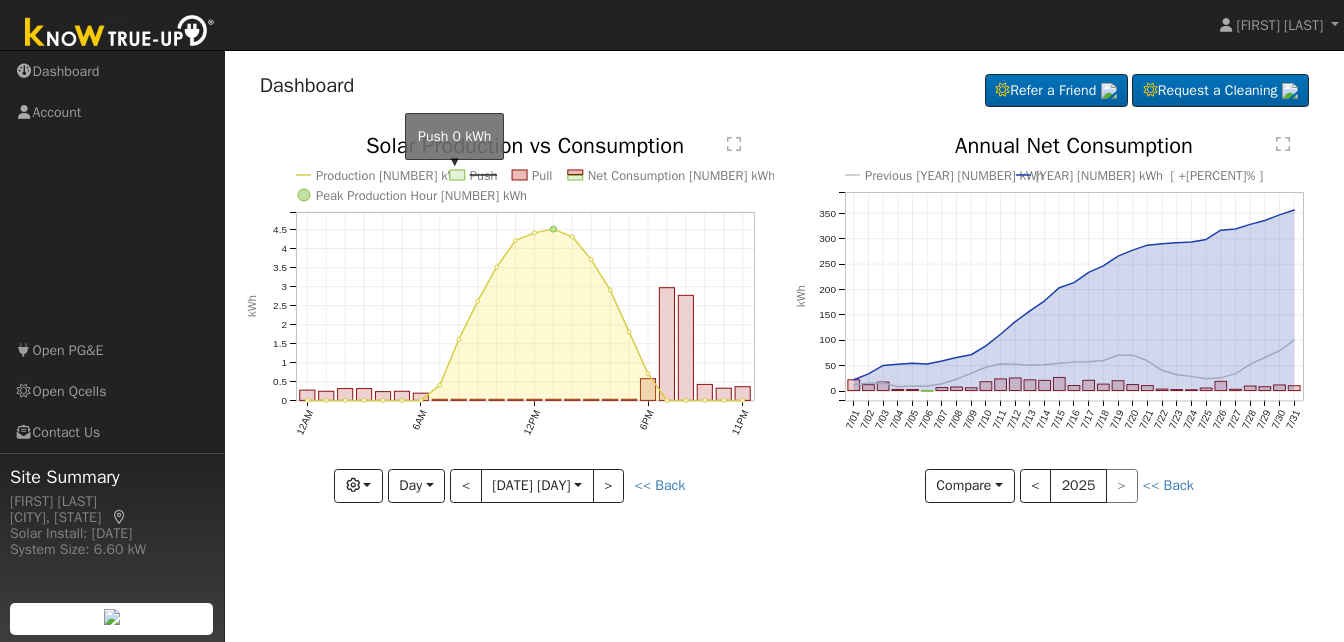 click 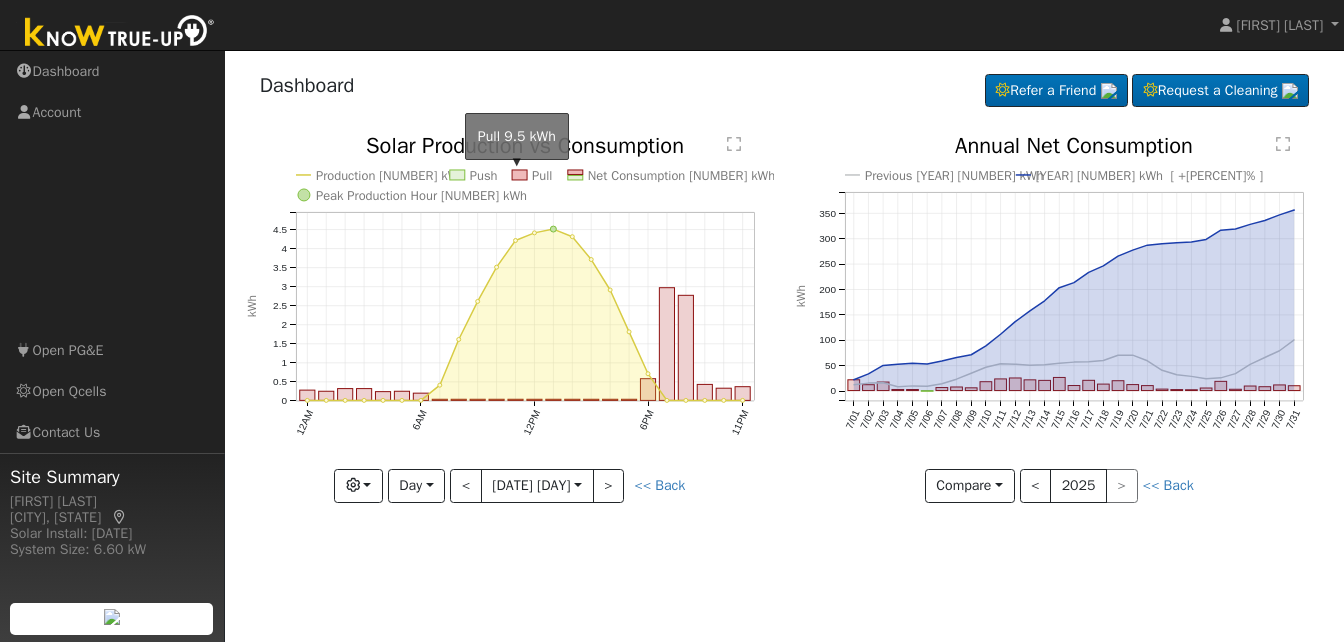 click 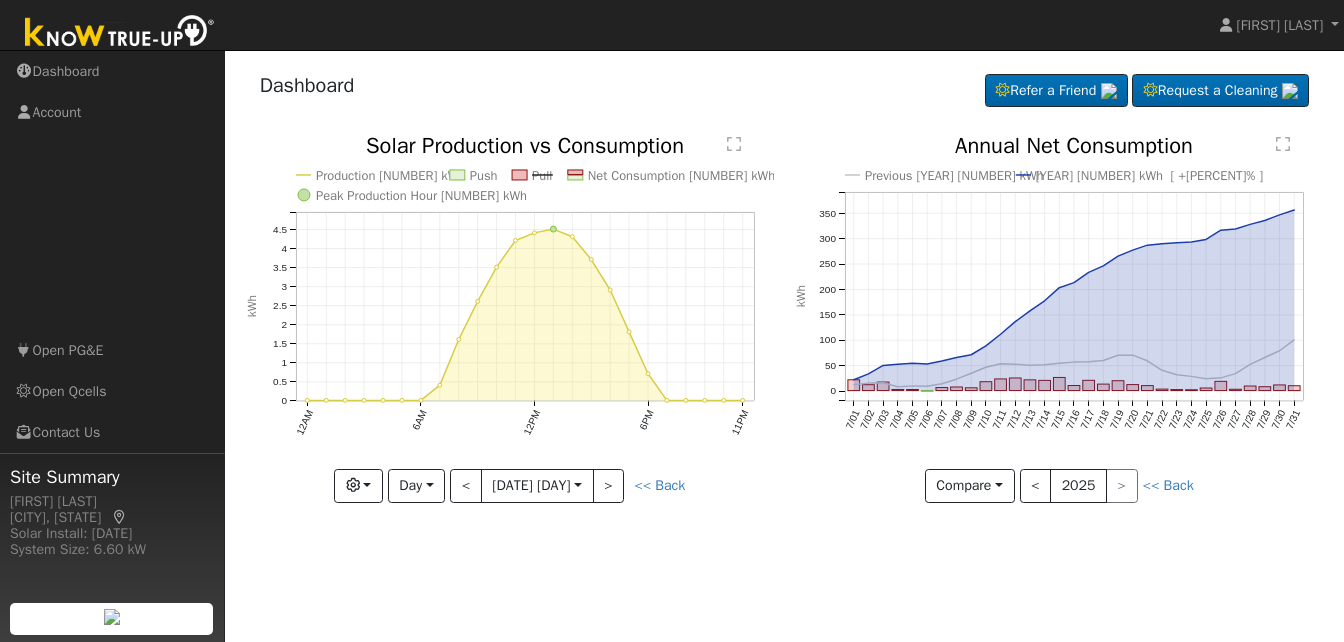 click 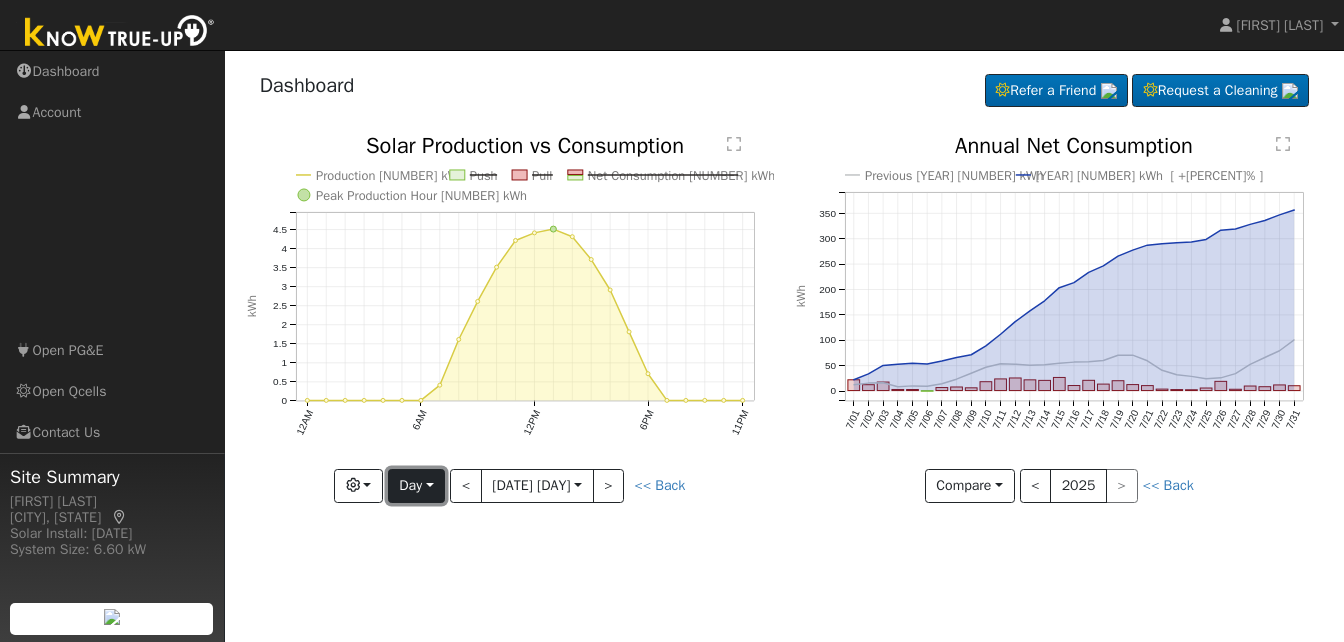 click on "Day" at bounding box center [416, 486] 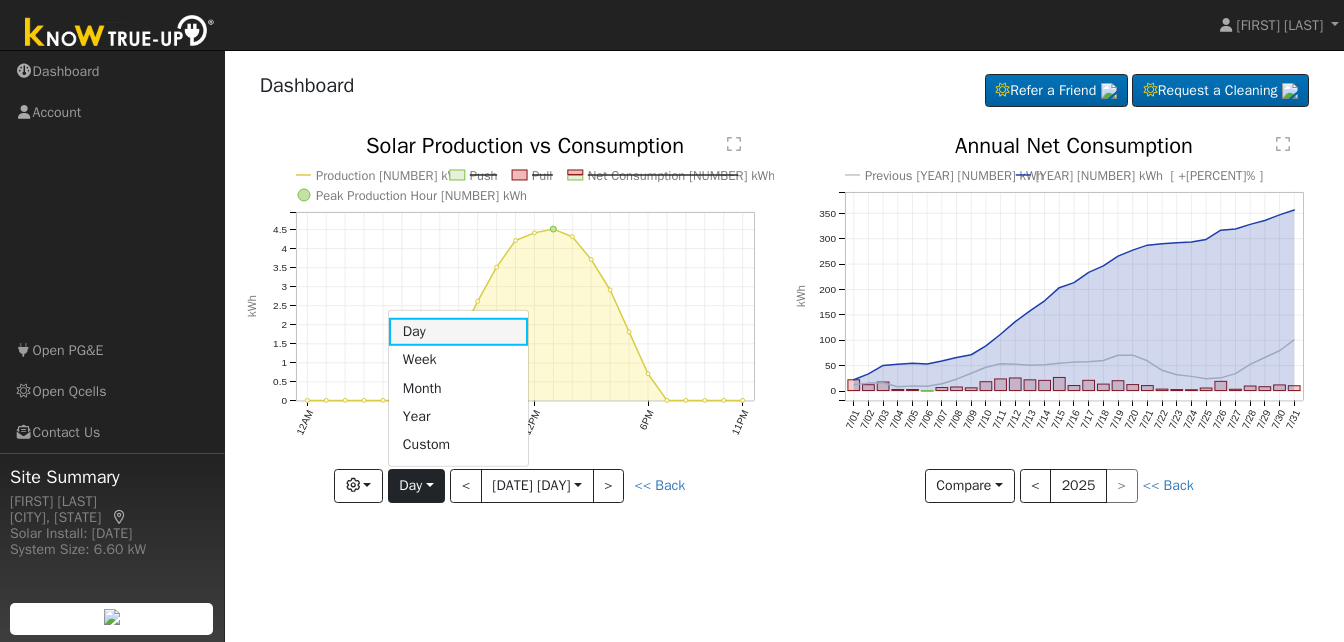 click on "Day" at bounding box center [458, 332] 